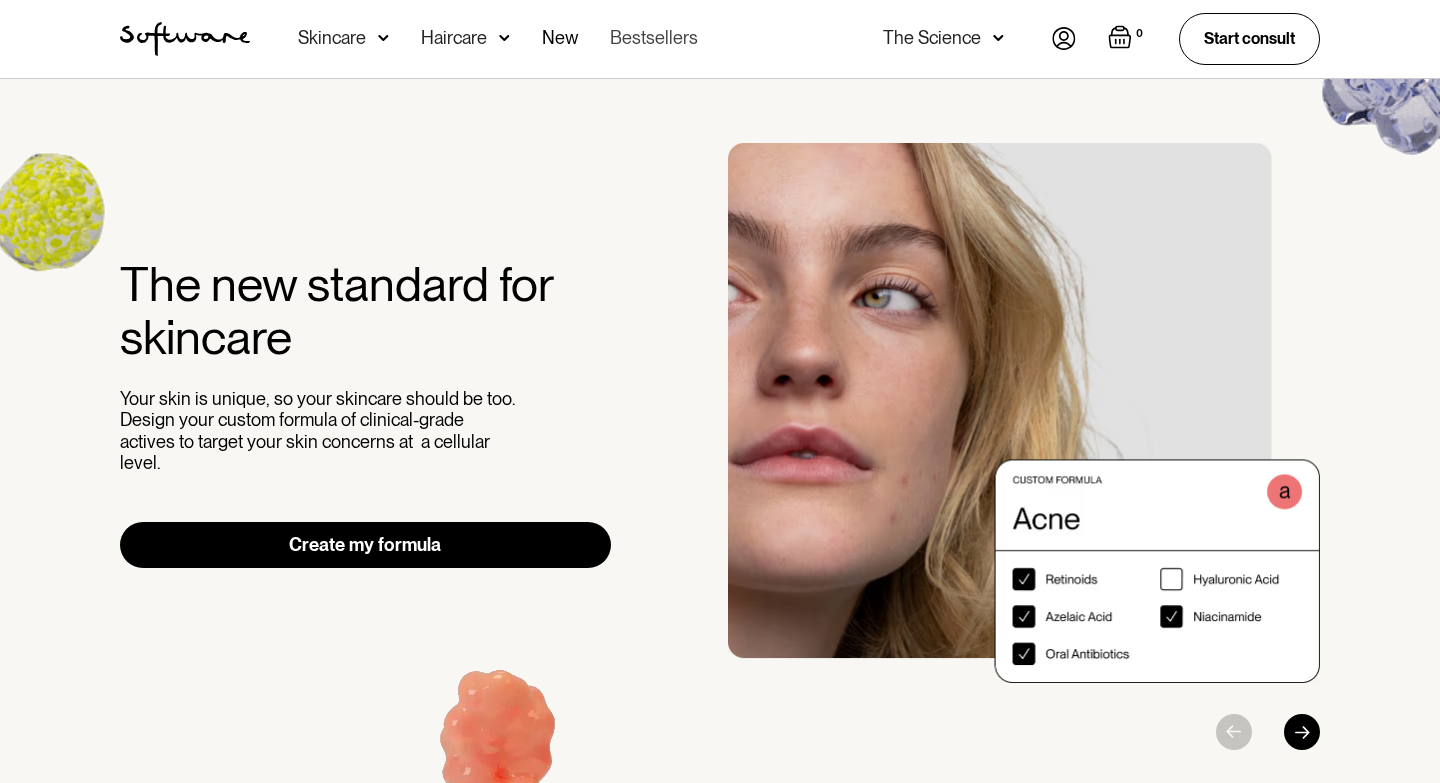 scroll, scrollTop: 0, scrollLeft: 0, axis: both 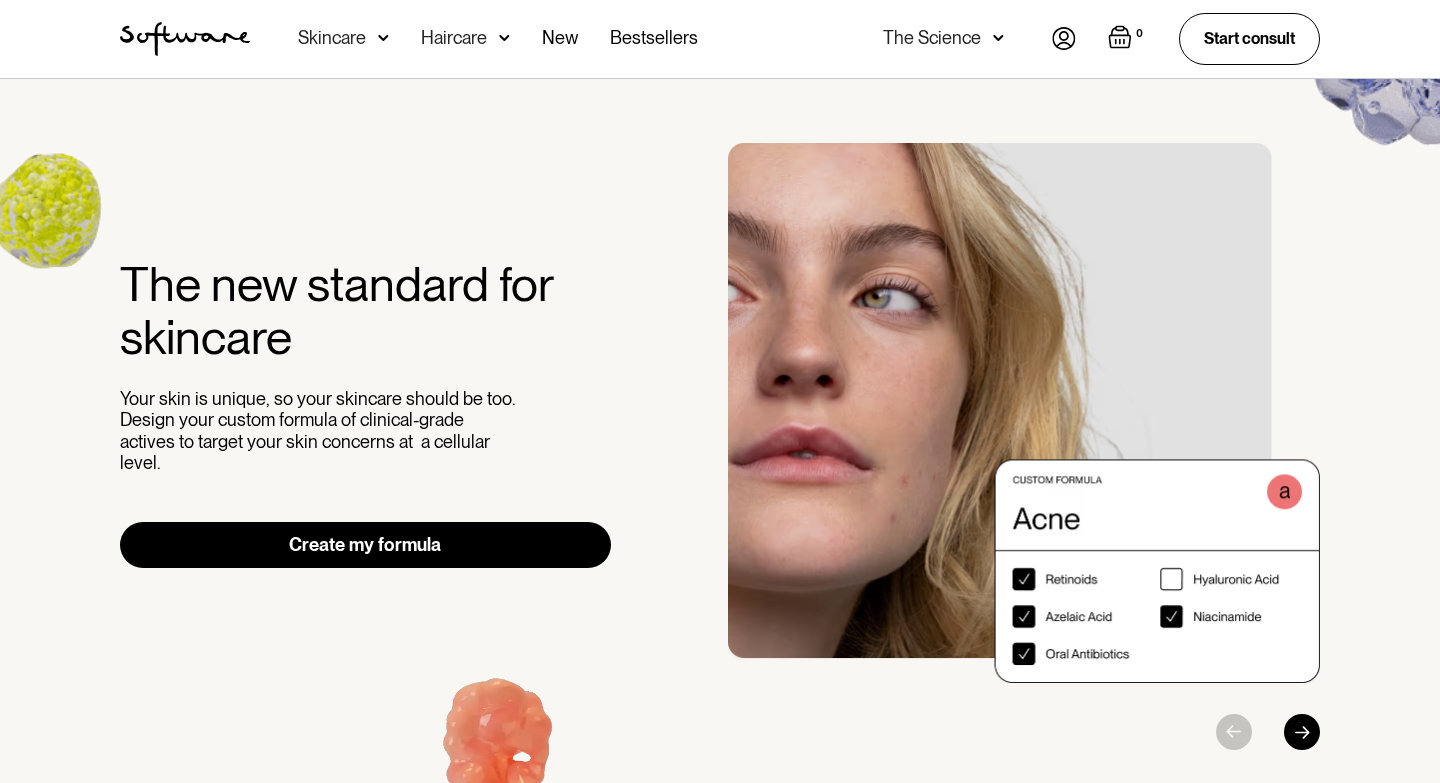 click on "Skincare" at bounding box center (343, 39) 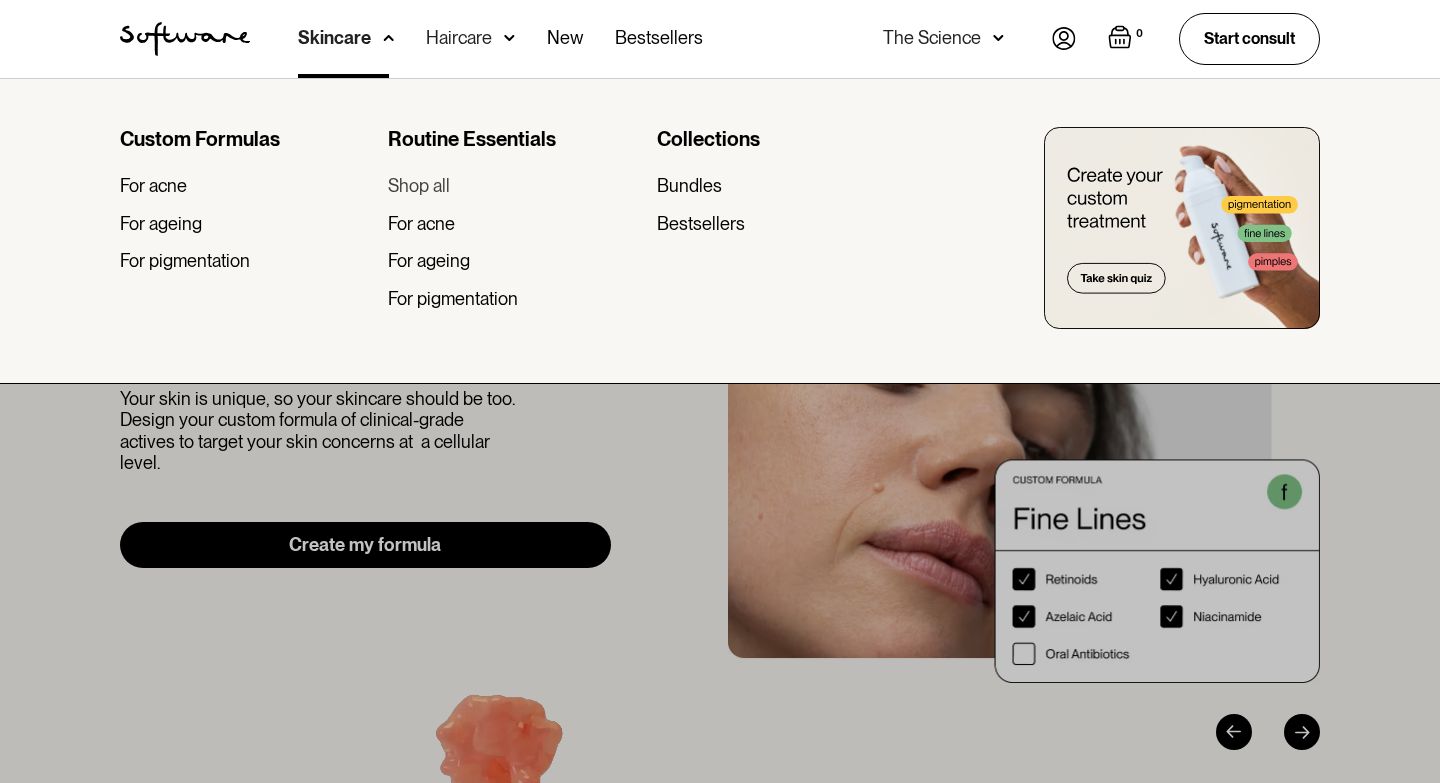 click on "Shop all" at bounding box center (419, 186) 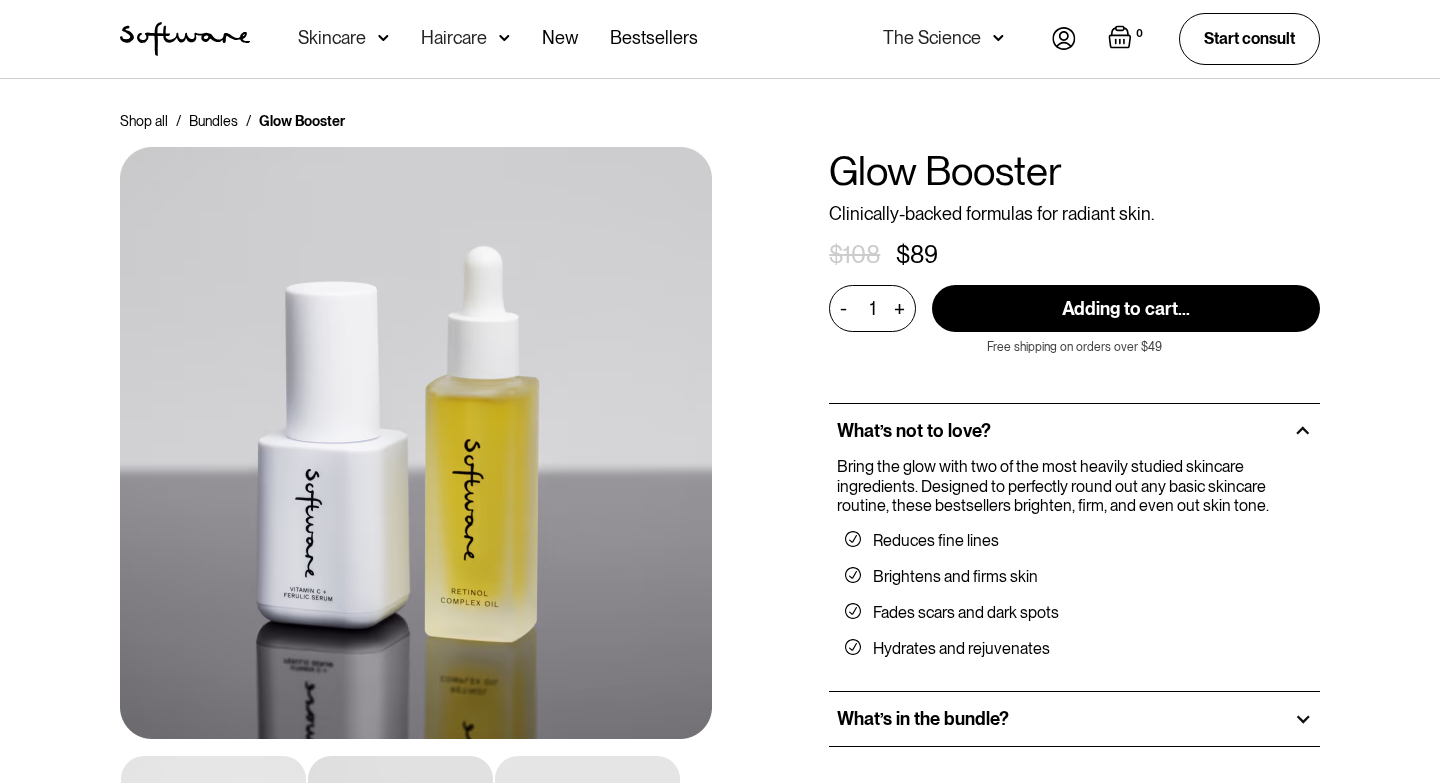 scroll, scrollTop: 0, scrollLeft: 0, axis: both 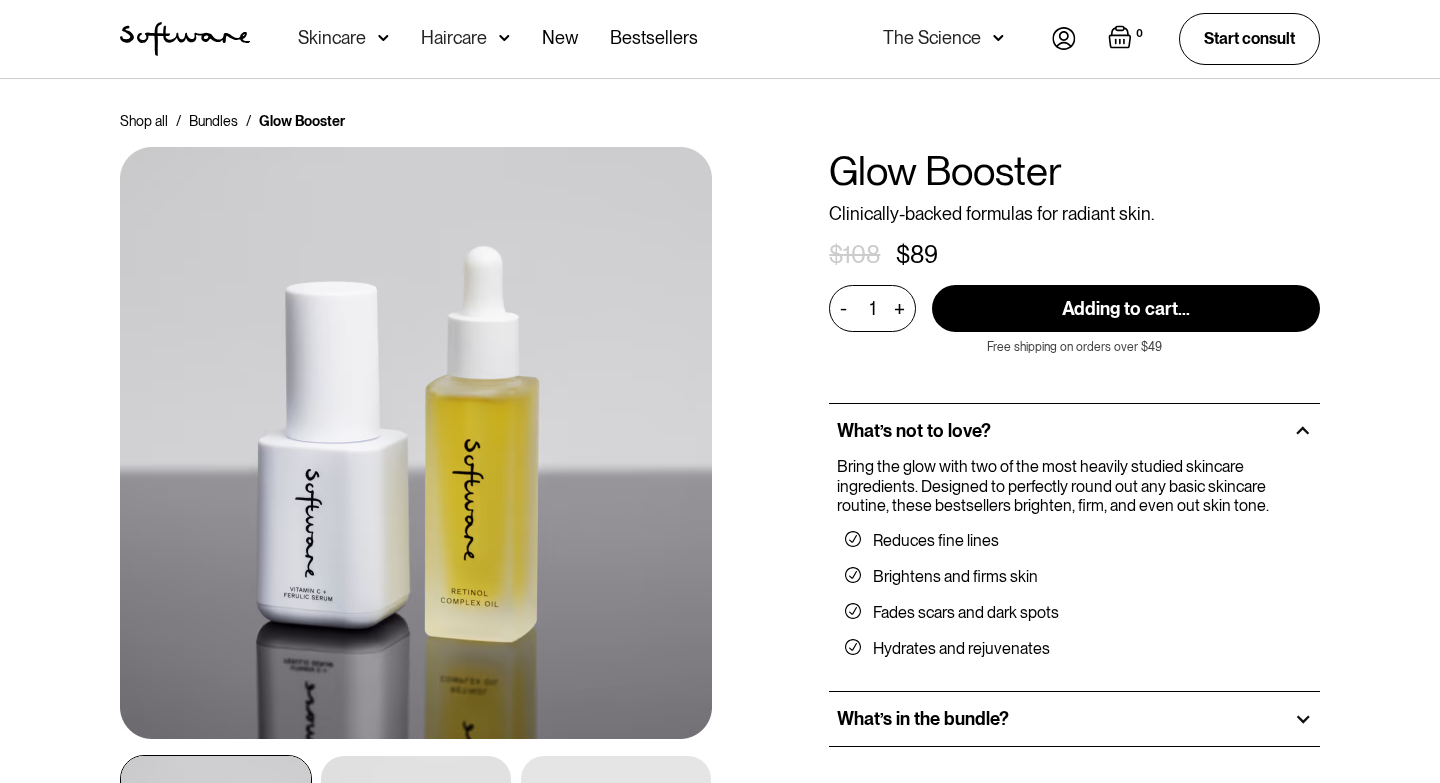 type on "Add to Cart" 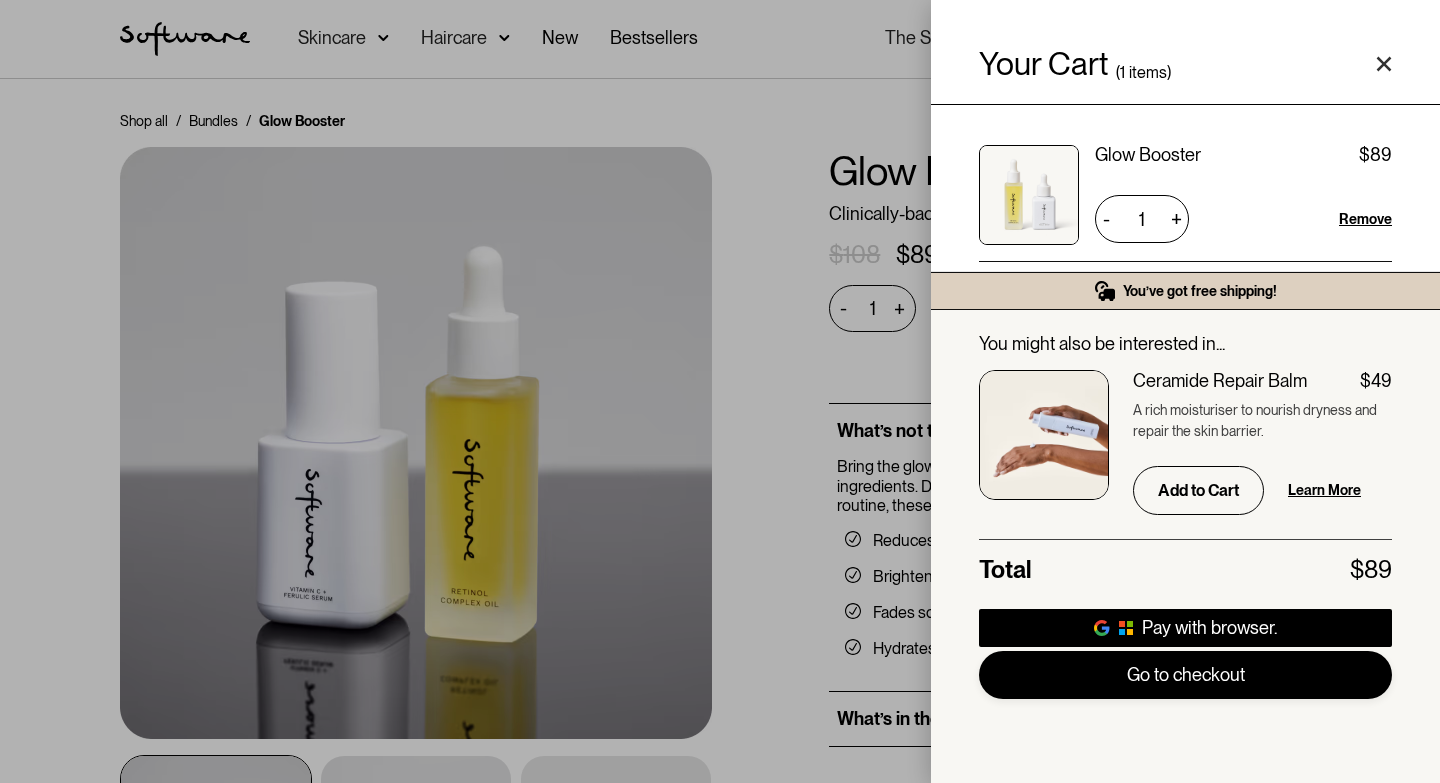 click on "Go to checkout" at bounding box center (1185, 675) 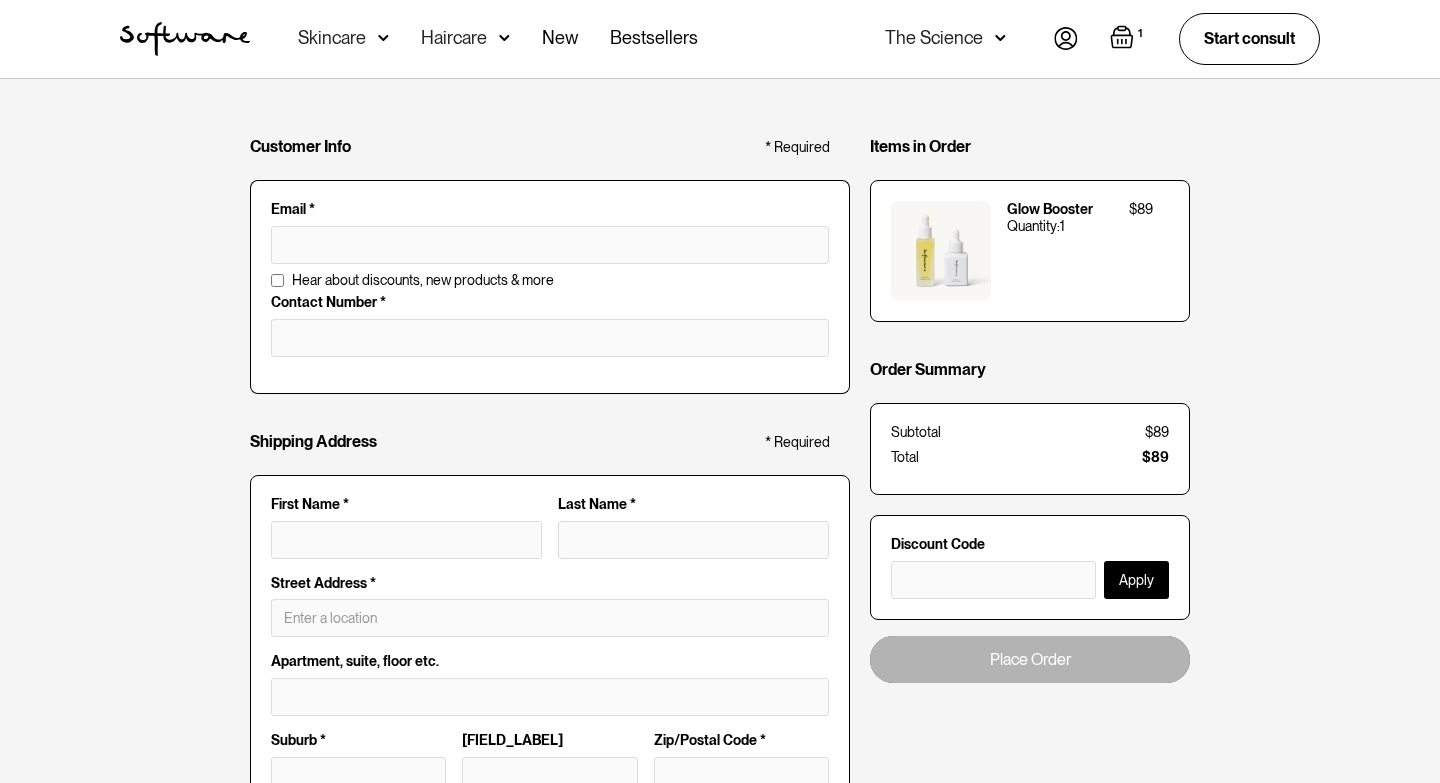 type on "[EMAIL]" 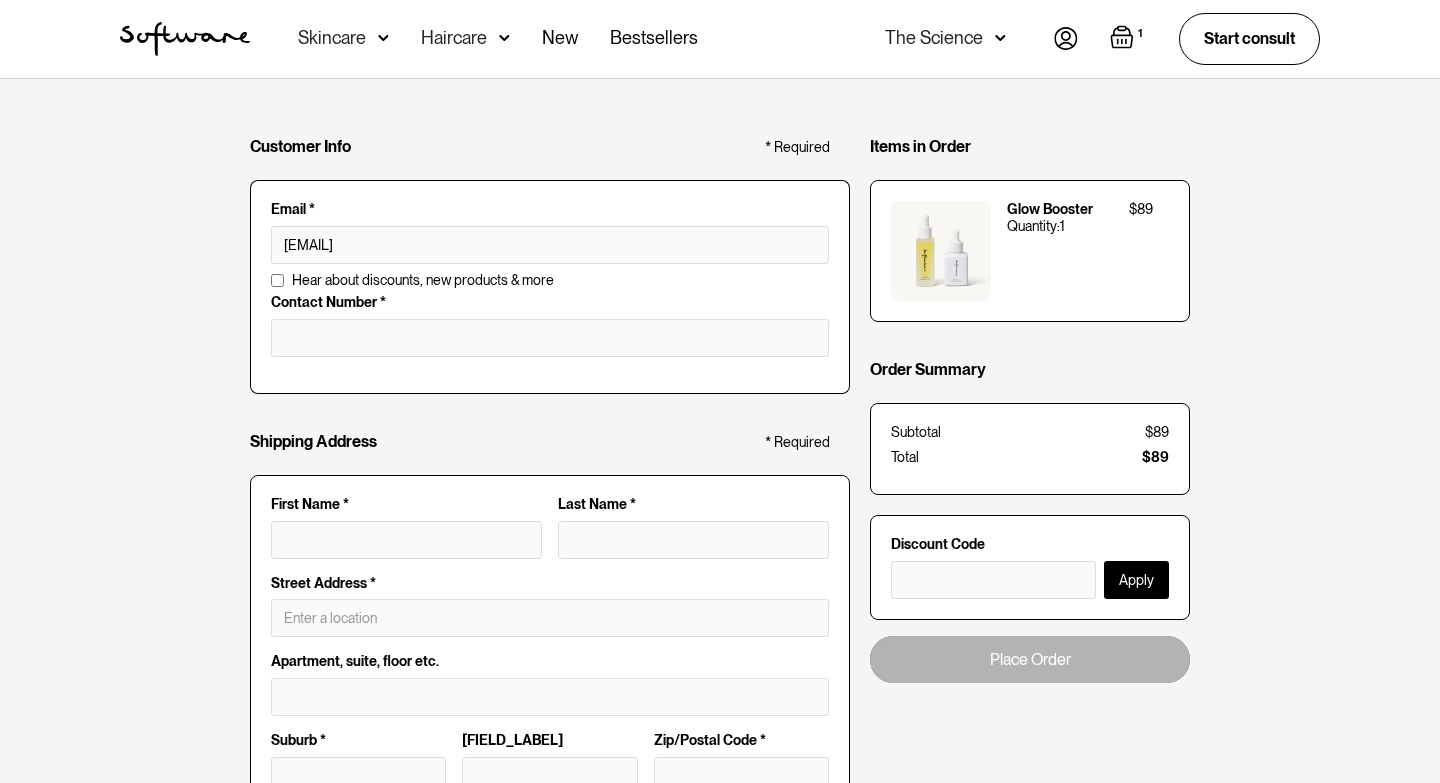 scroll, scrollTop: 0, scrollLeft: 0, axis: both 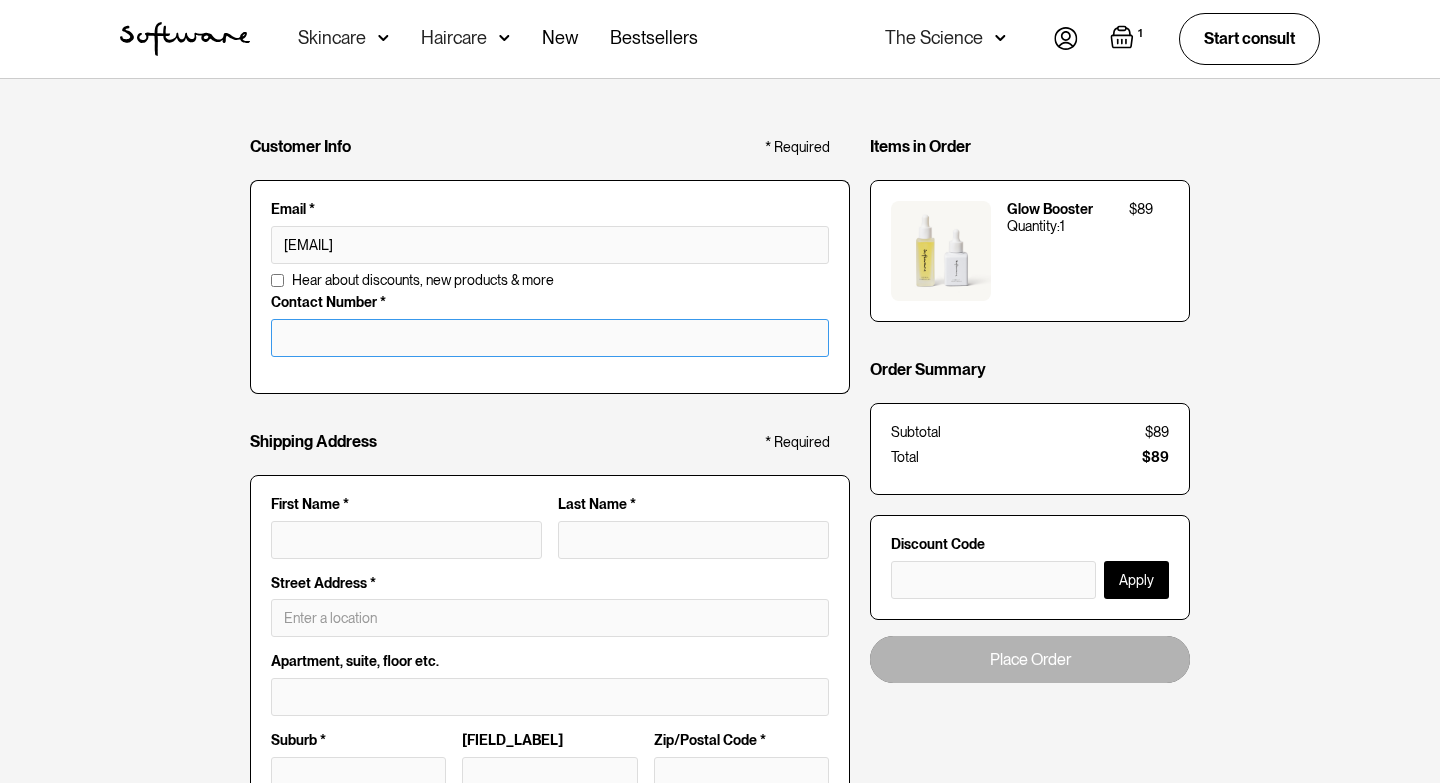 click at bounding box center [550, 338] 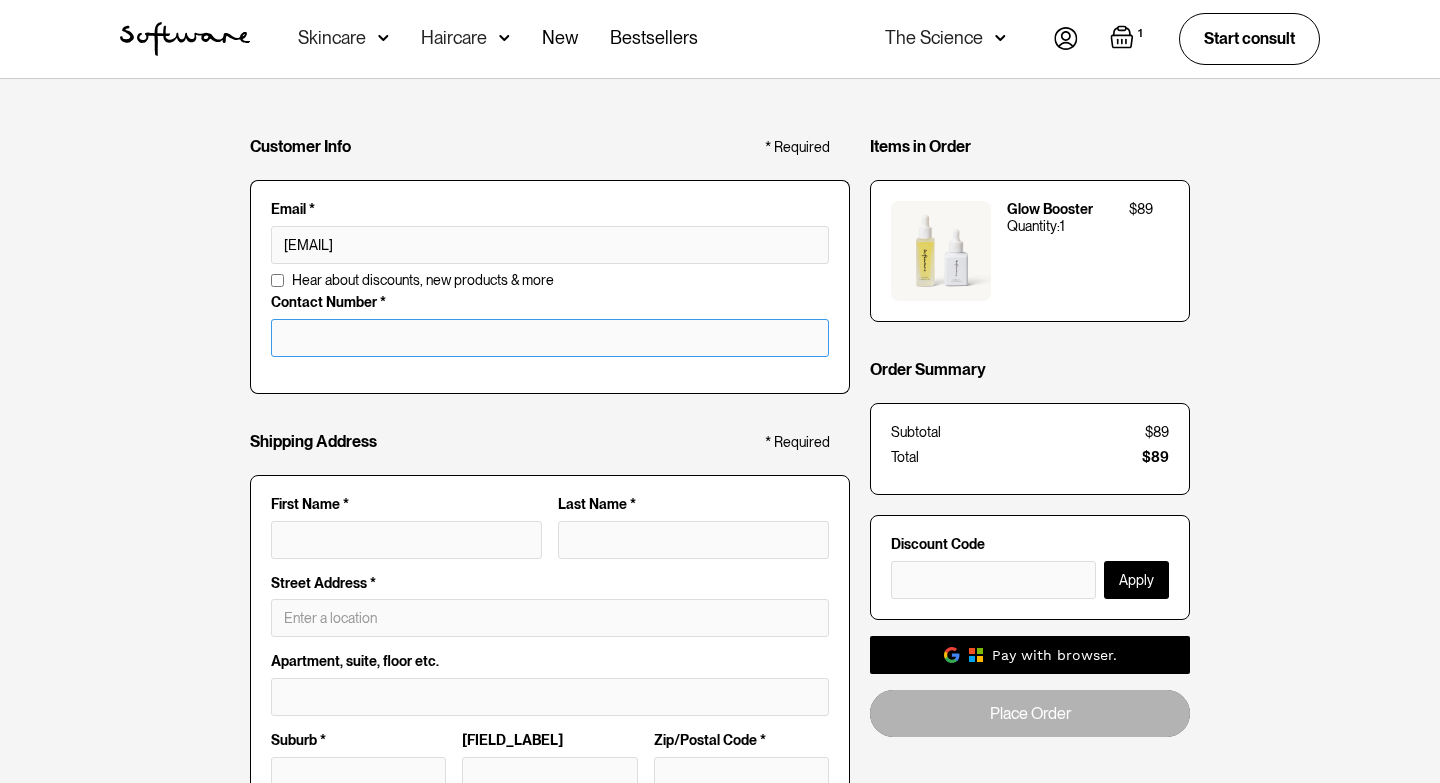 scroll, scrollTop: 0, scrollLeft: 0, axis: both 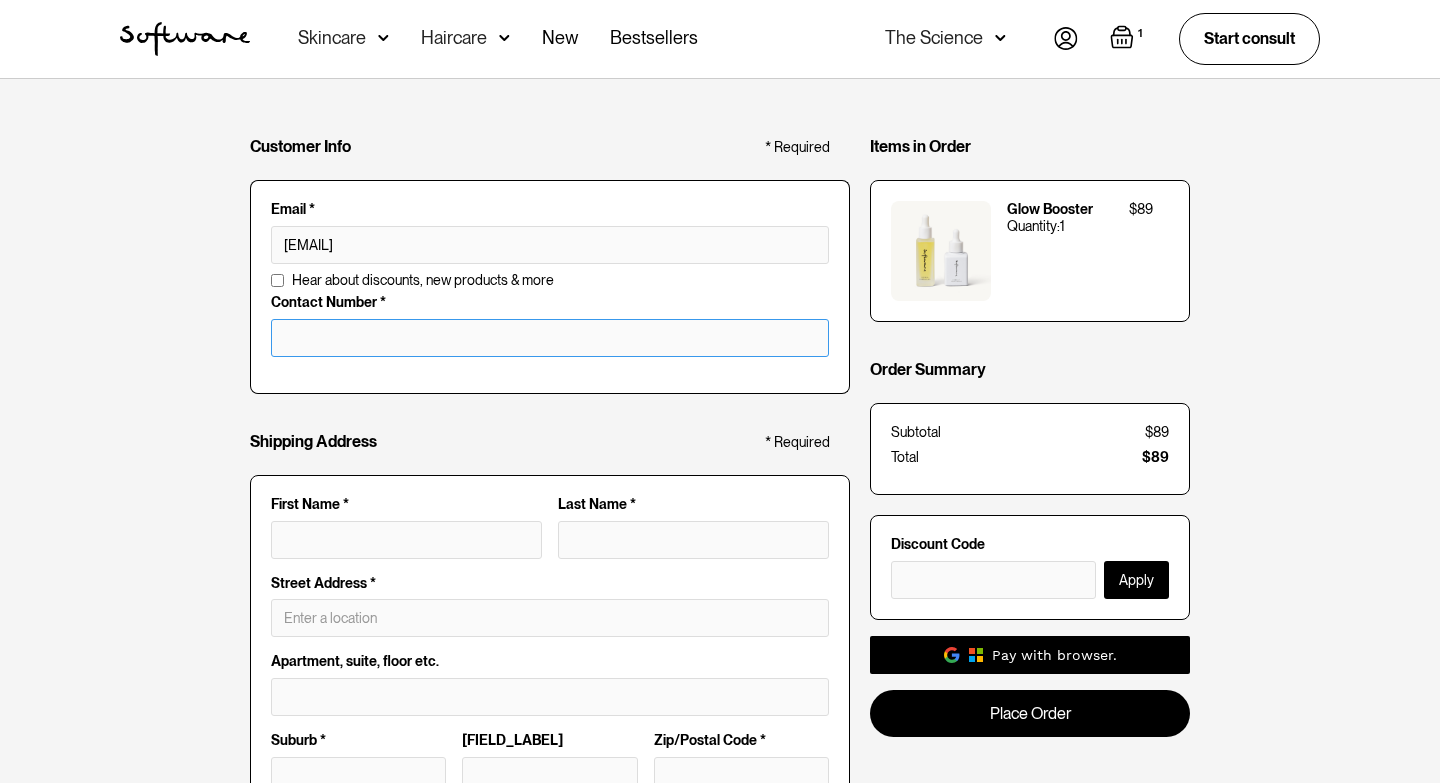 click at bounding box center (550, 338) 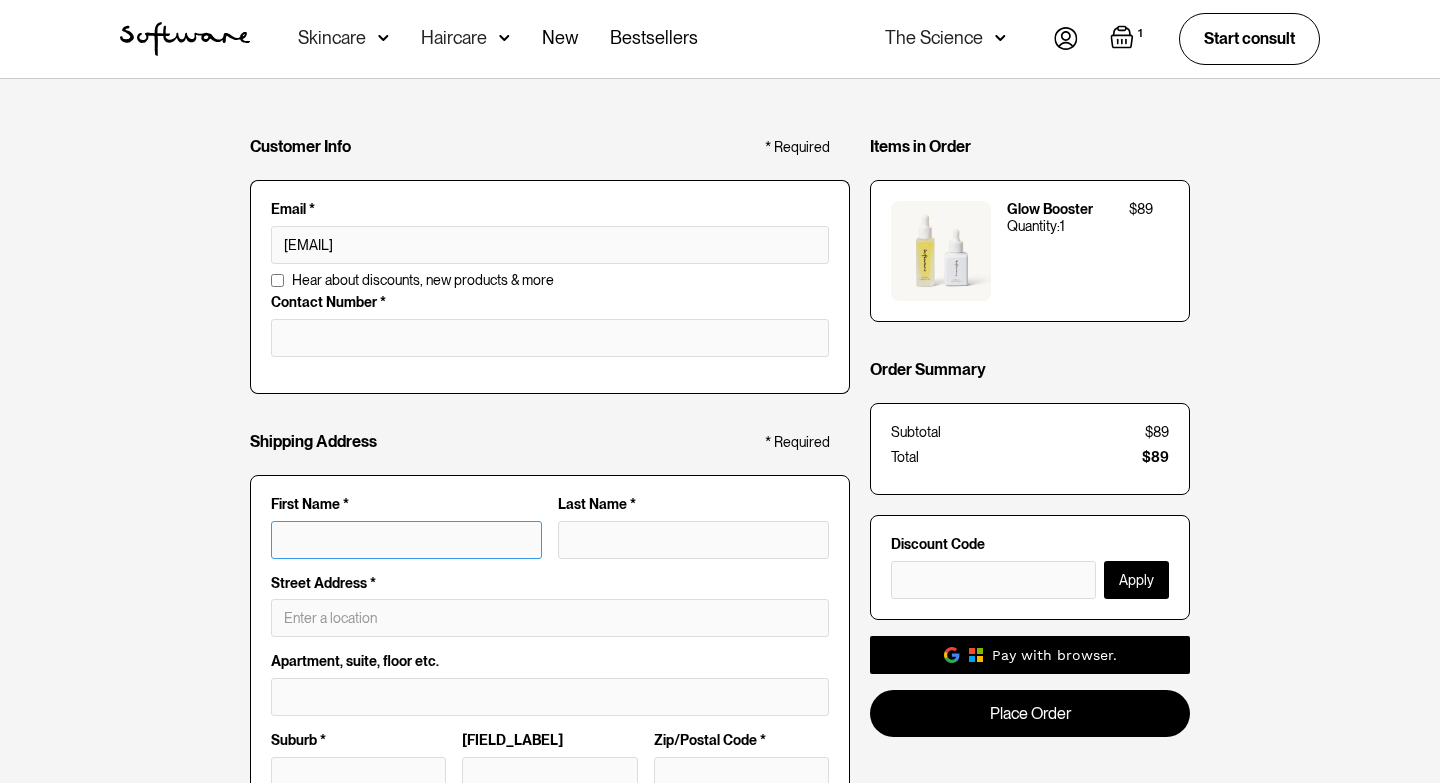 click on "First Name *" at bounding box center [406, 540] 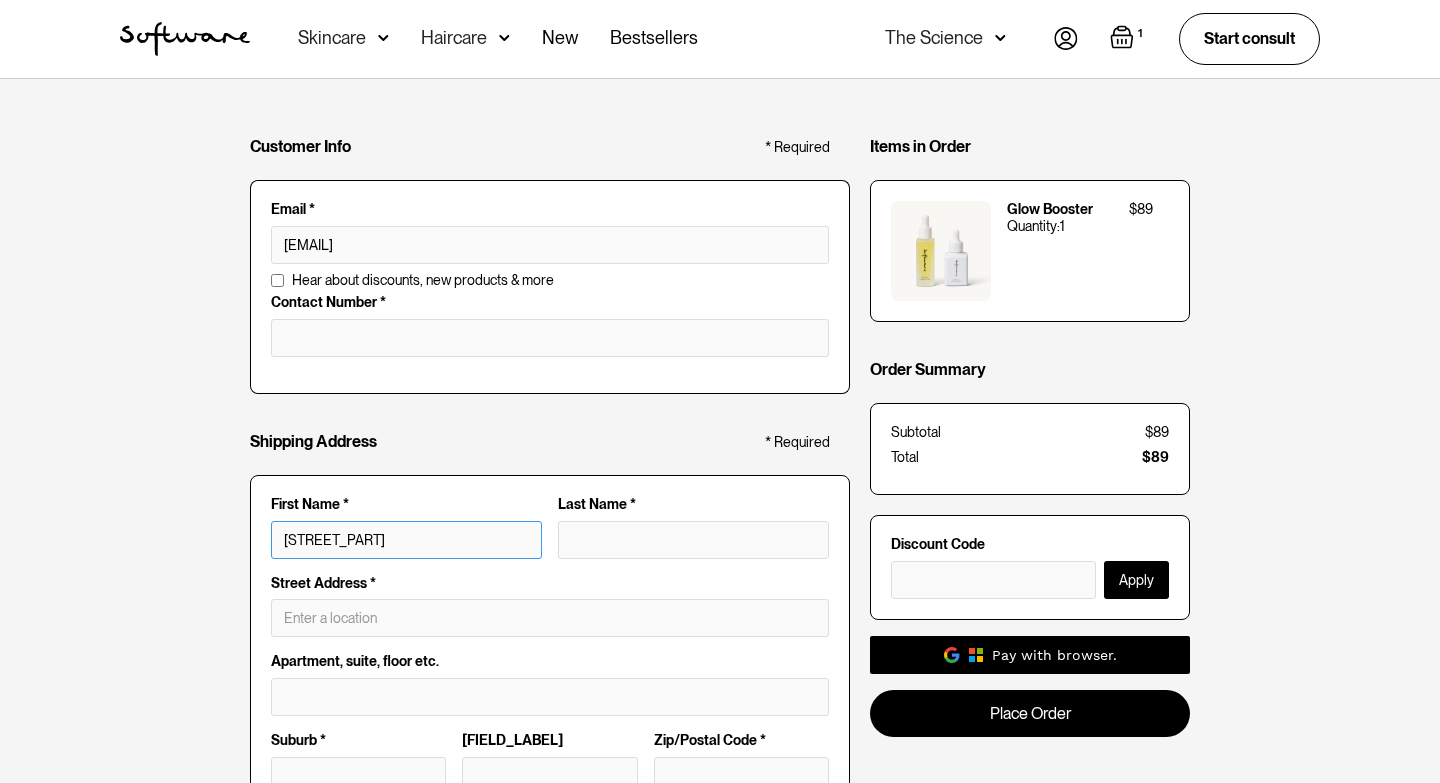 type on "[STREET_PART]" 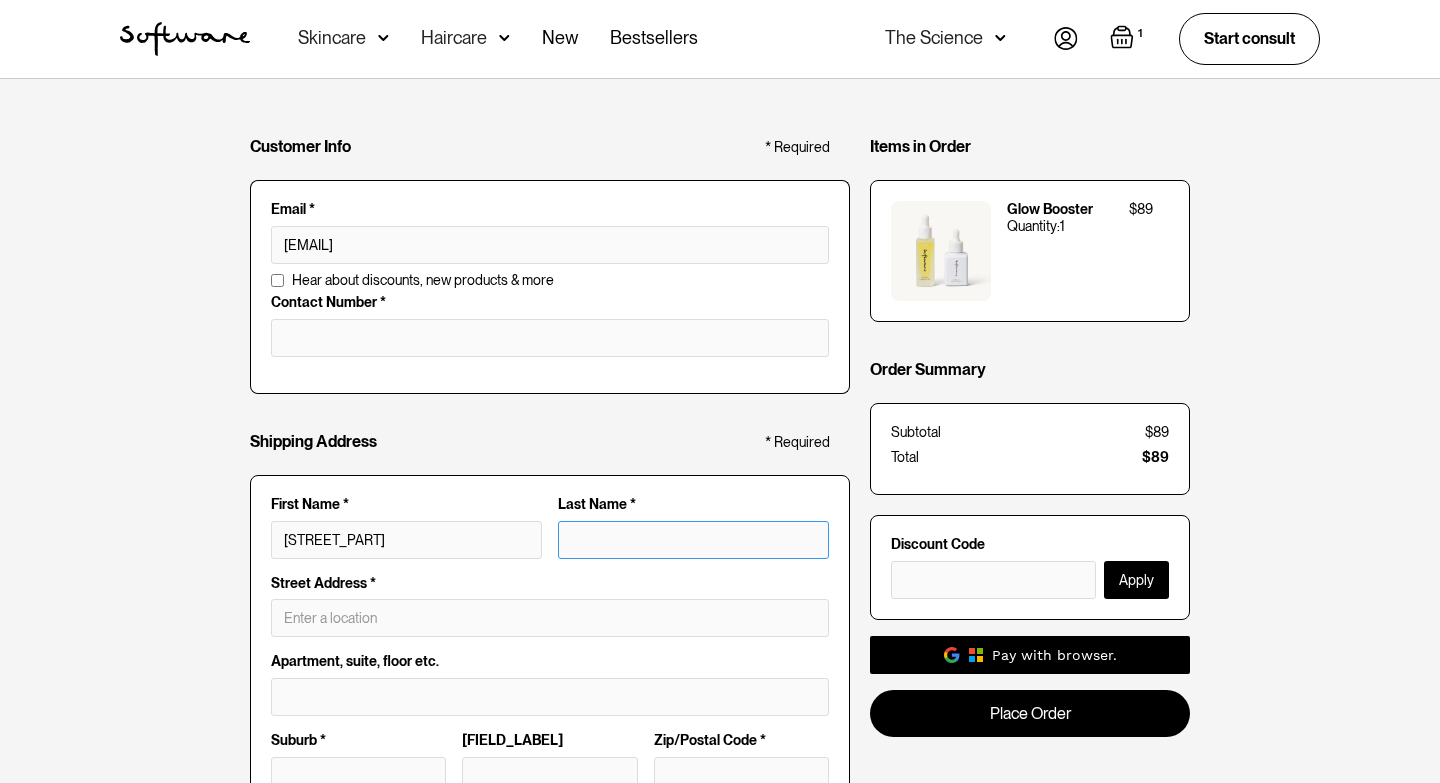 click on "Last Name *" at bounding box center (693, 540) 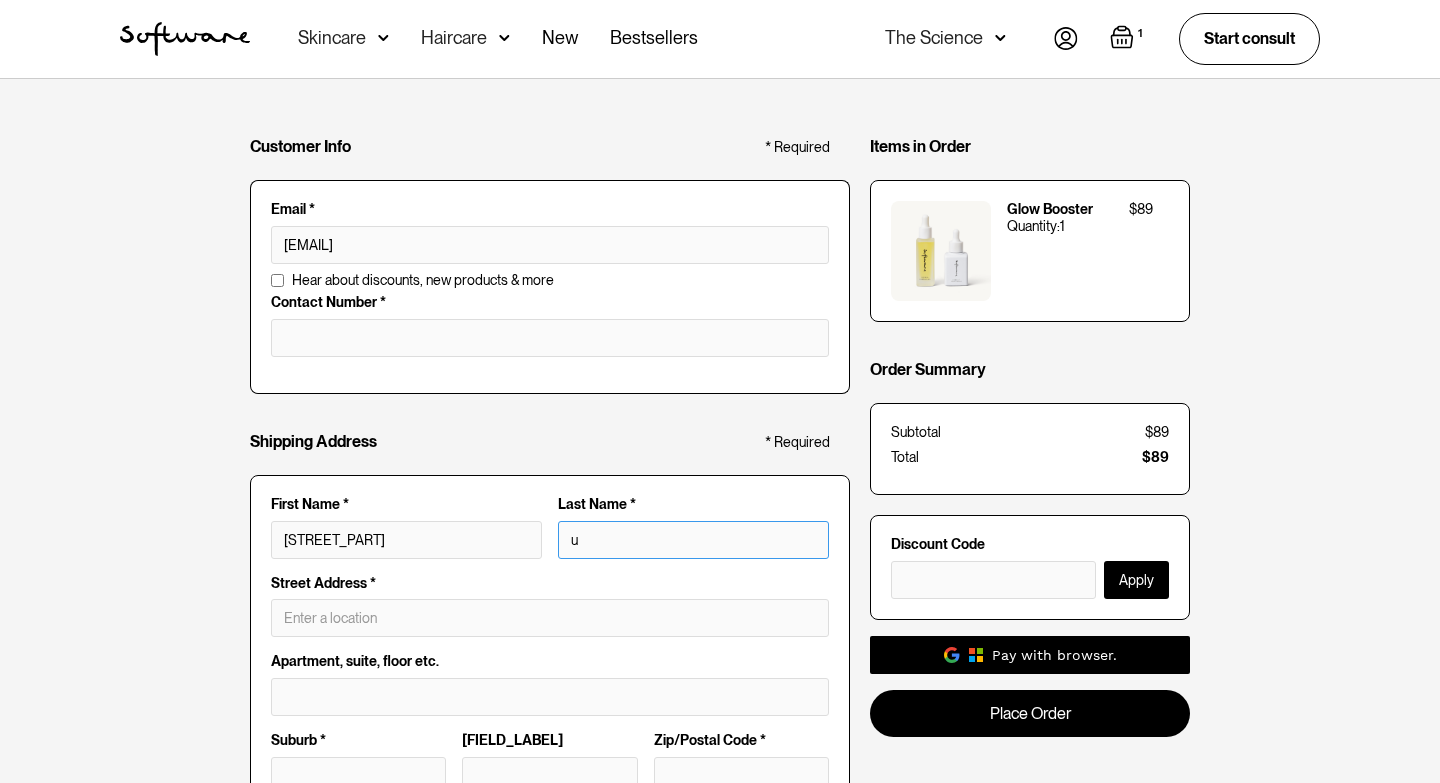 click on "u" at bounding box center [693, 540] 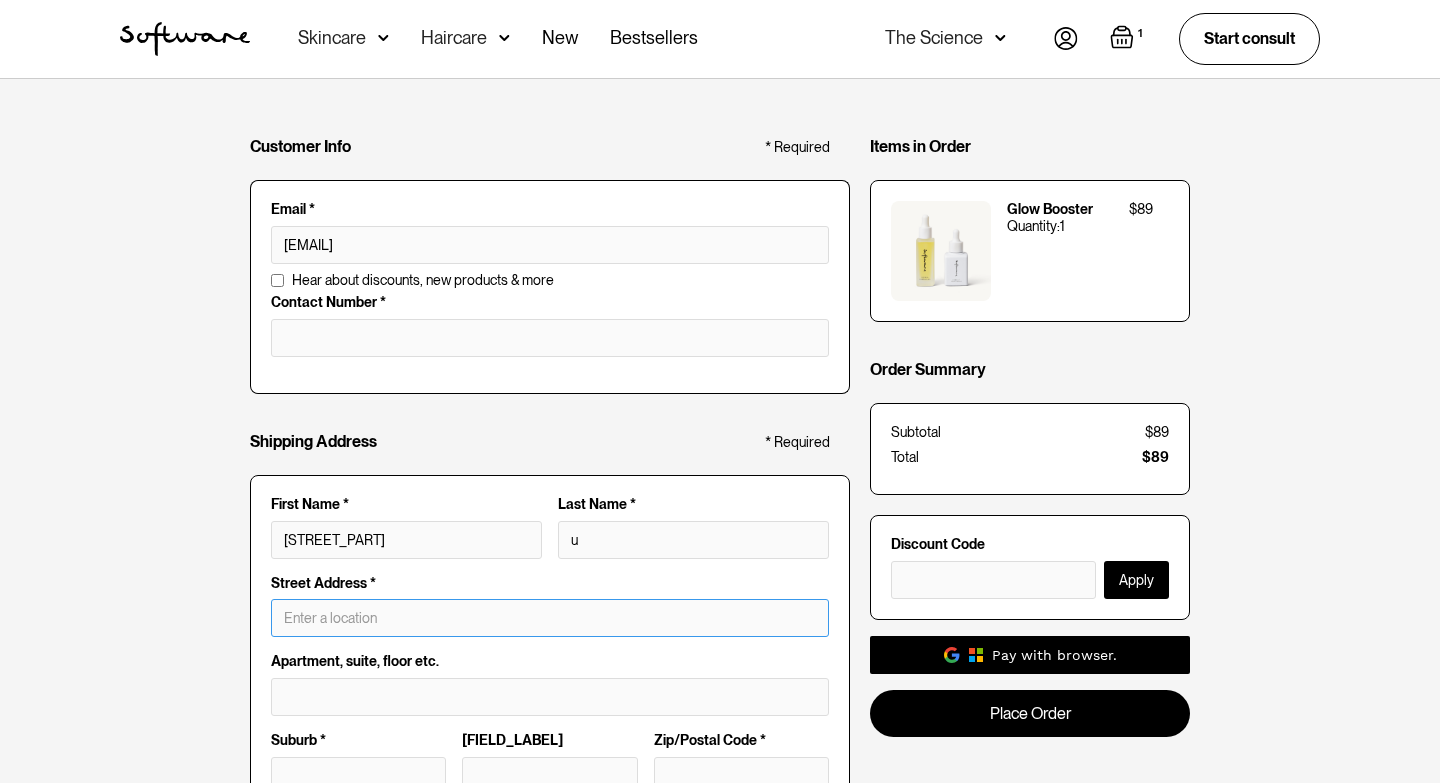 click at bounding box center [550, 618] 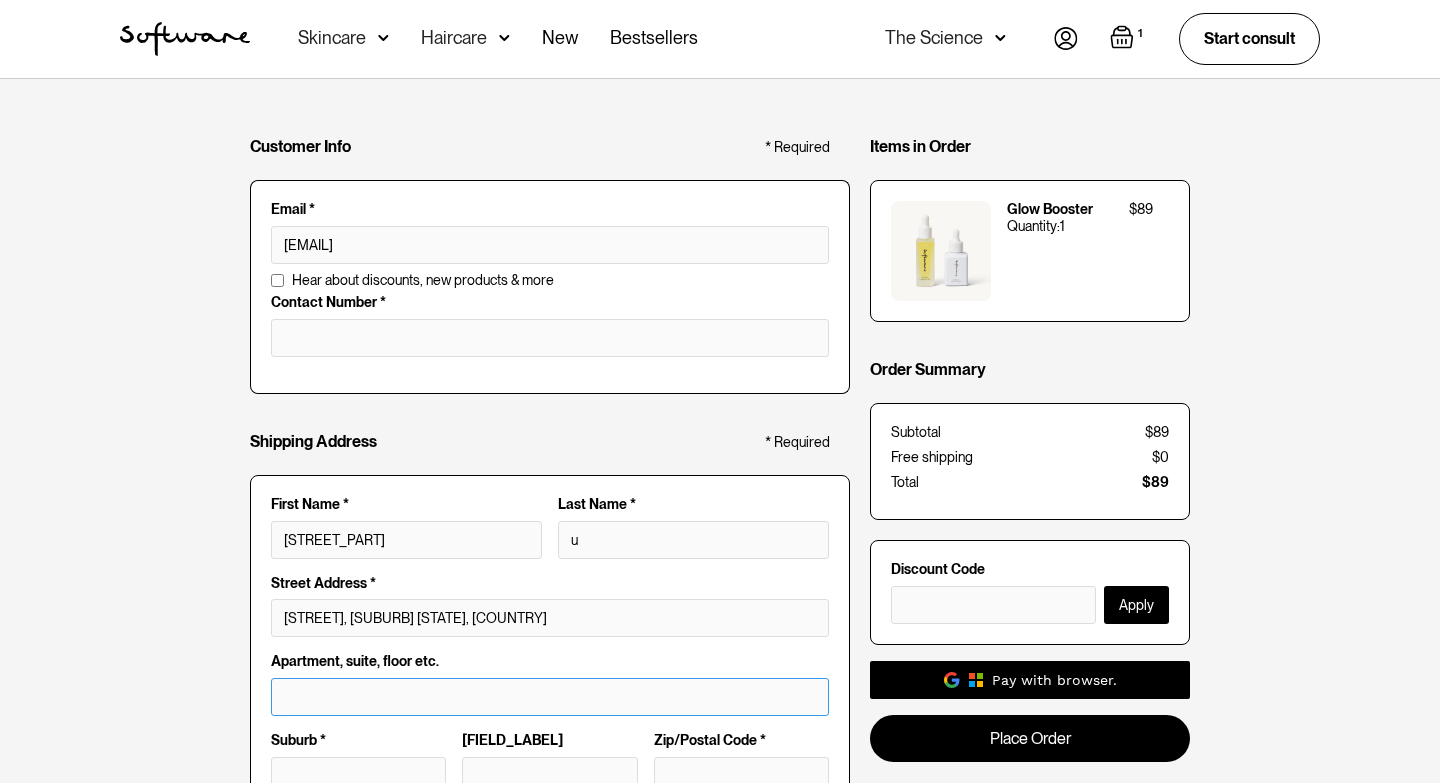 type on "[STREET]" 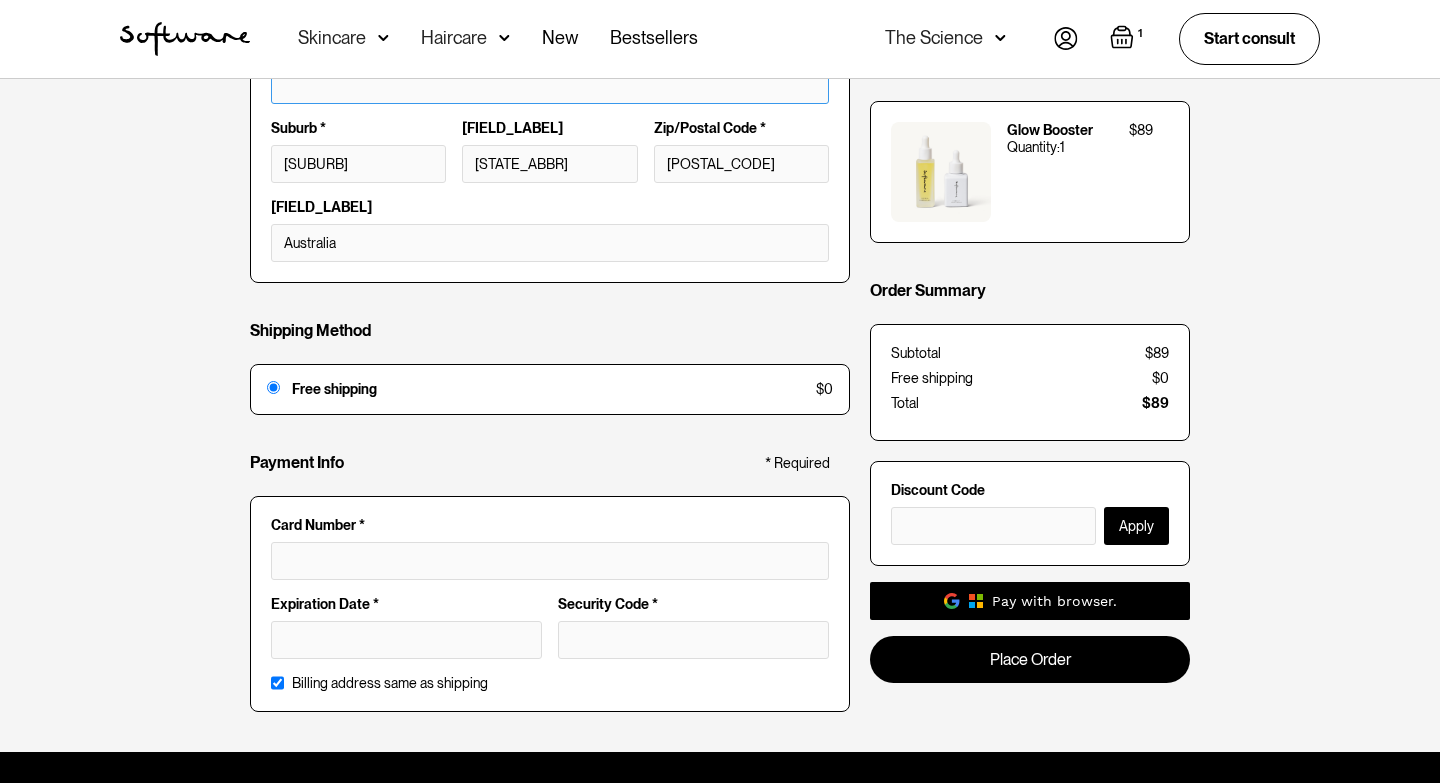 scroll, scrollTop: 661, scrollLeft: 0, axis: vertical 